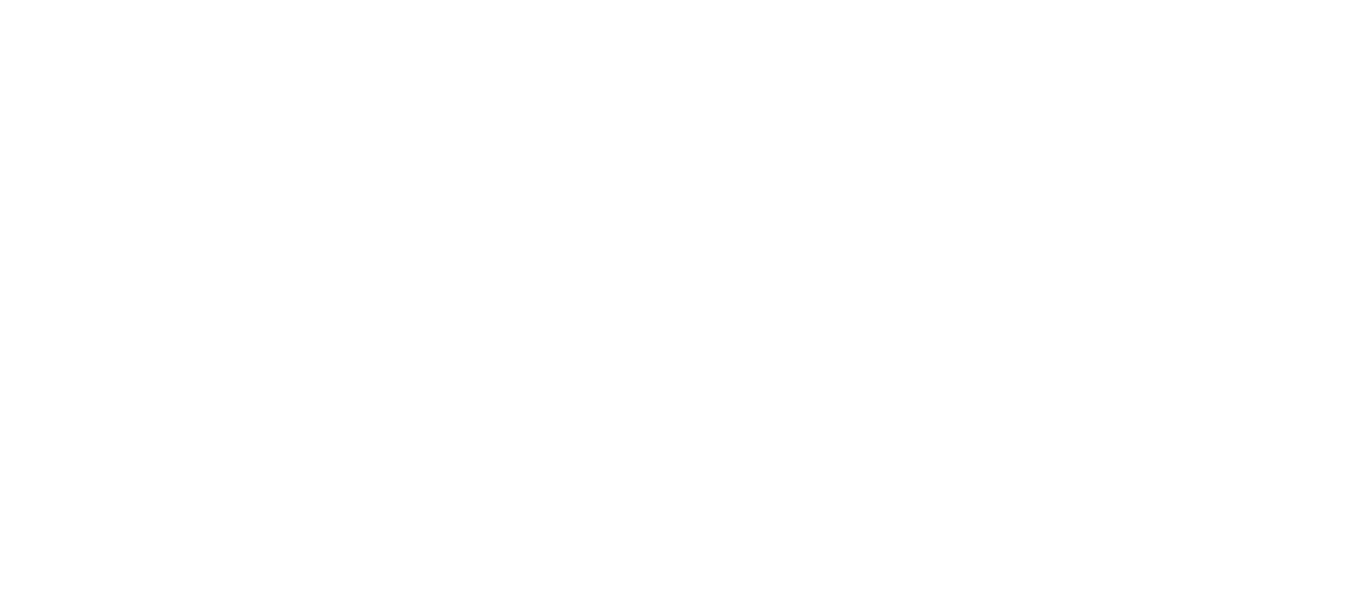 scroll, scrollTop: 0, scrollLeft: 0, axis: both 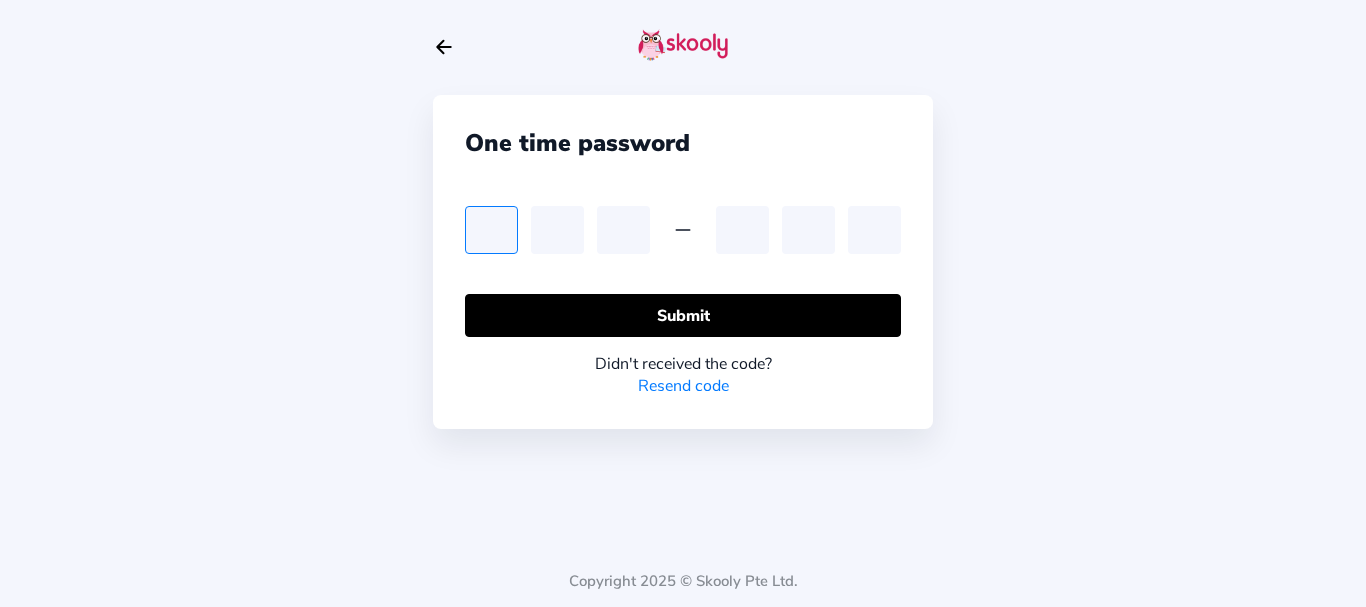 type on "8" 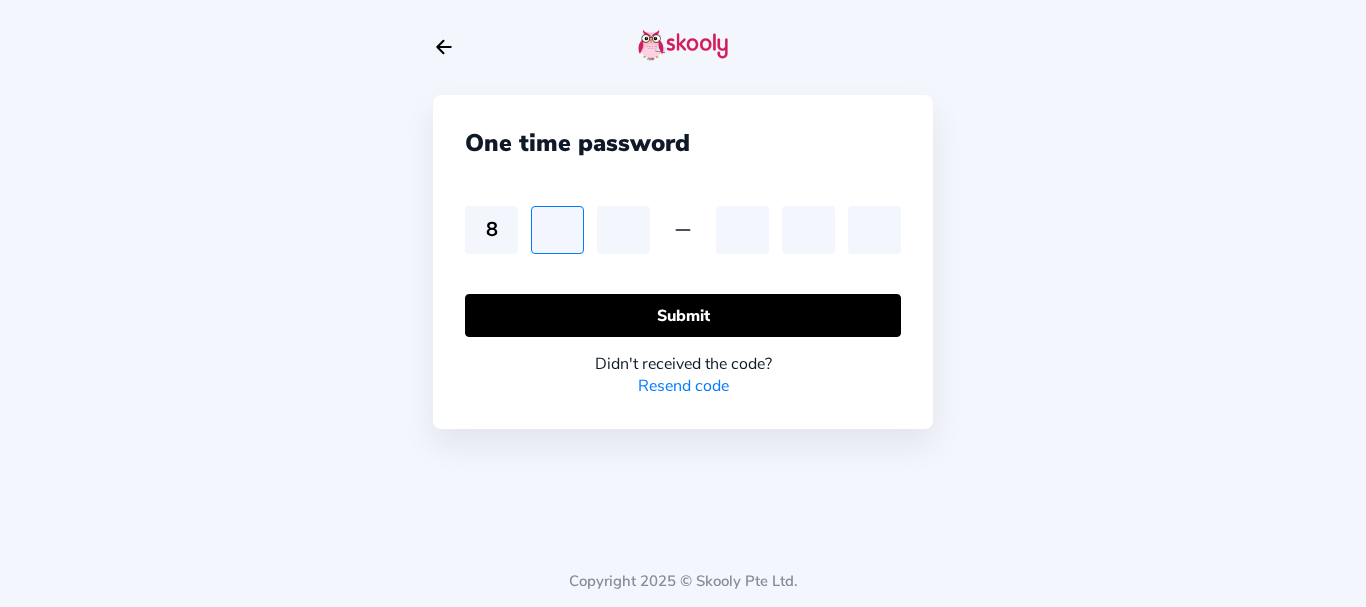 type on "0" 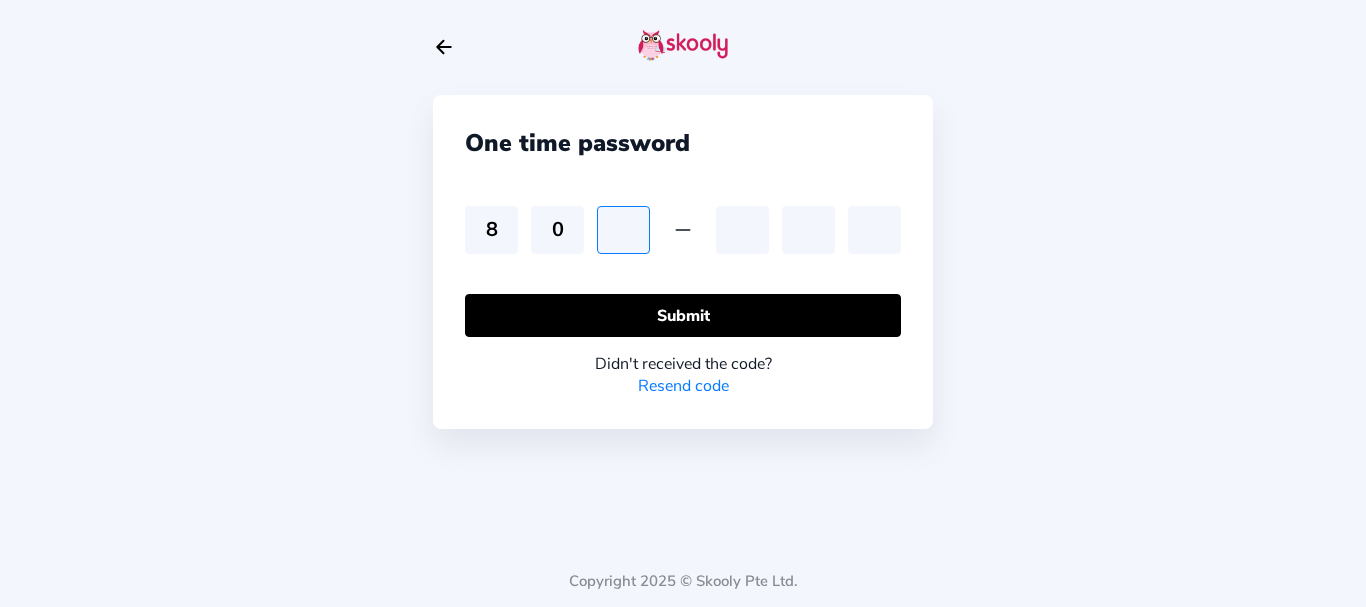 type on "1" 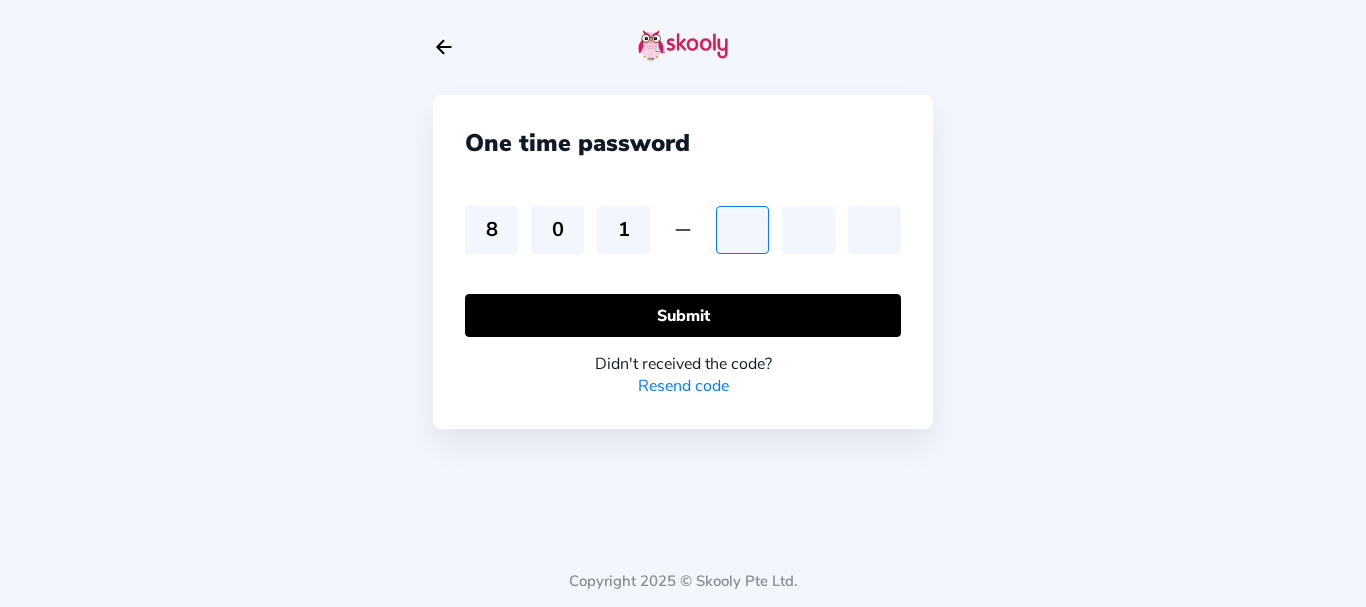type on "0" 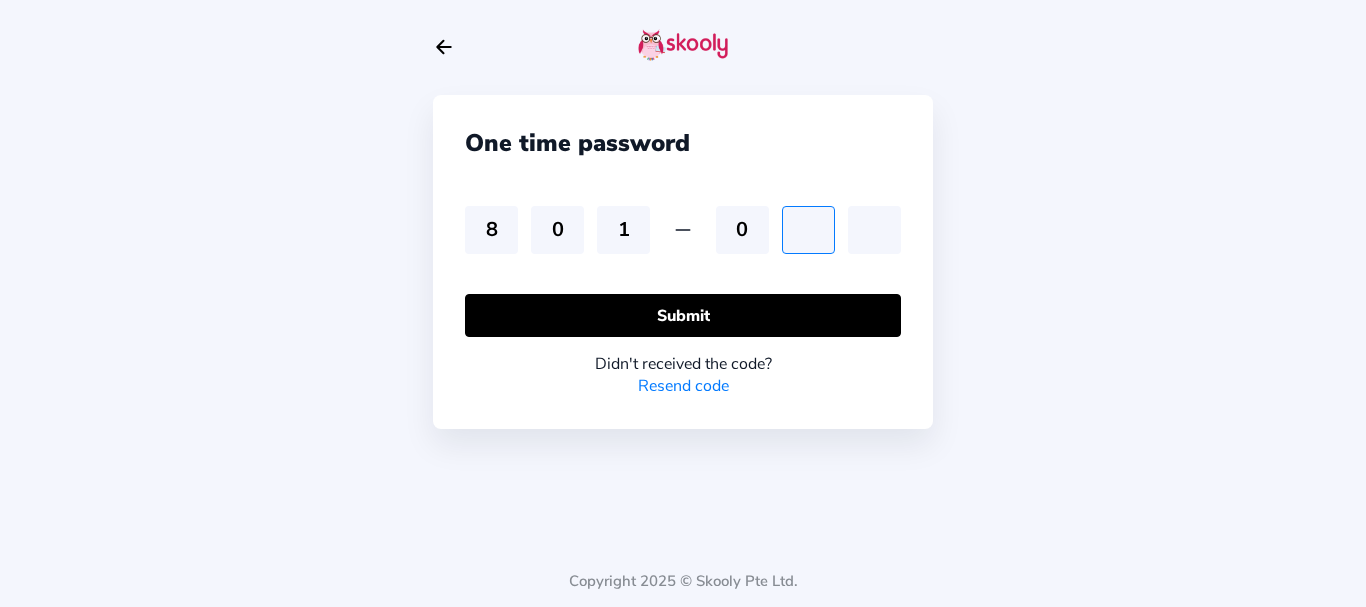 type on "5" 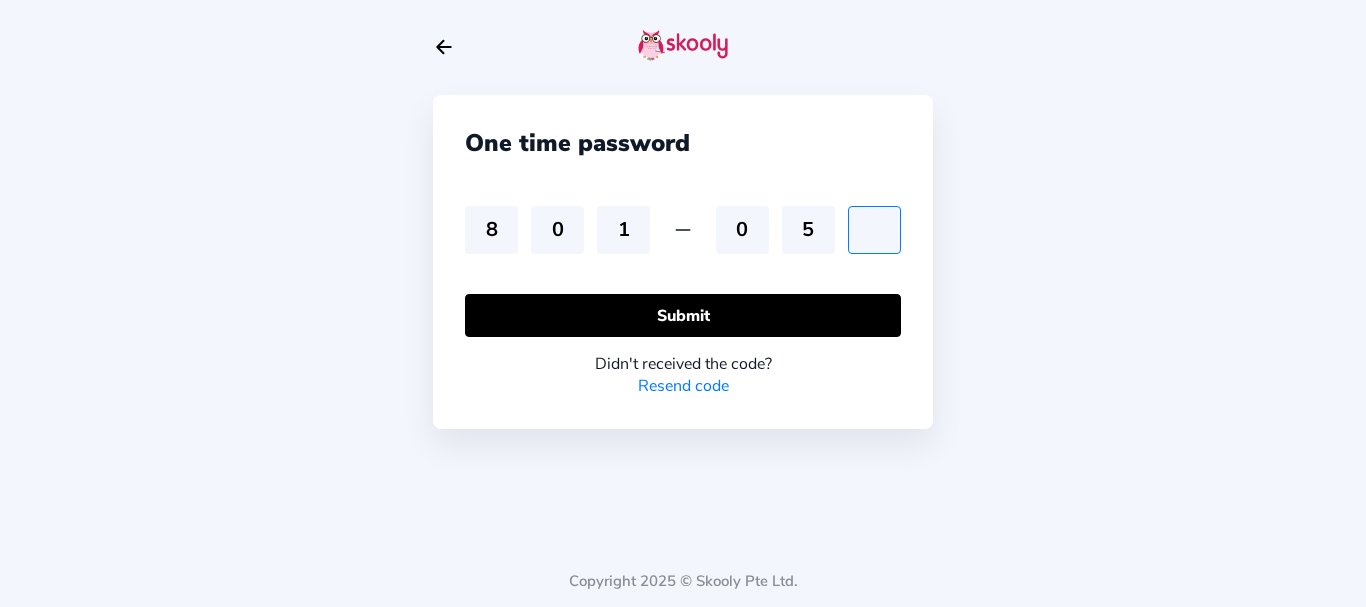 type on "7" 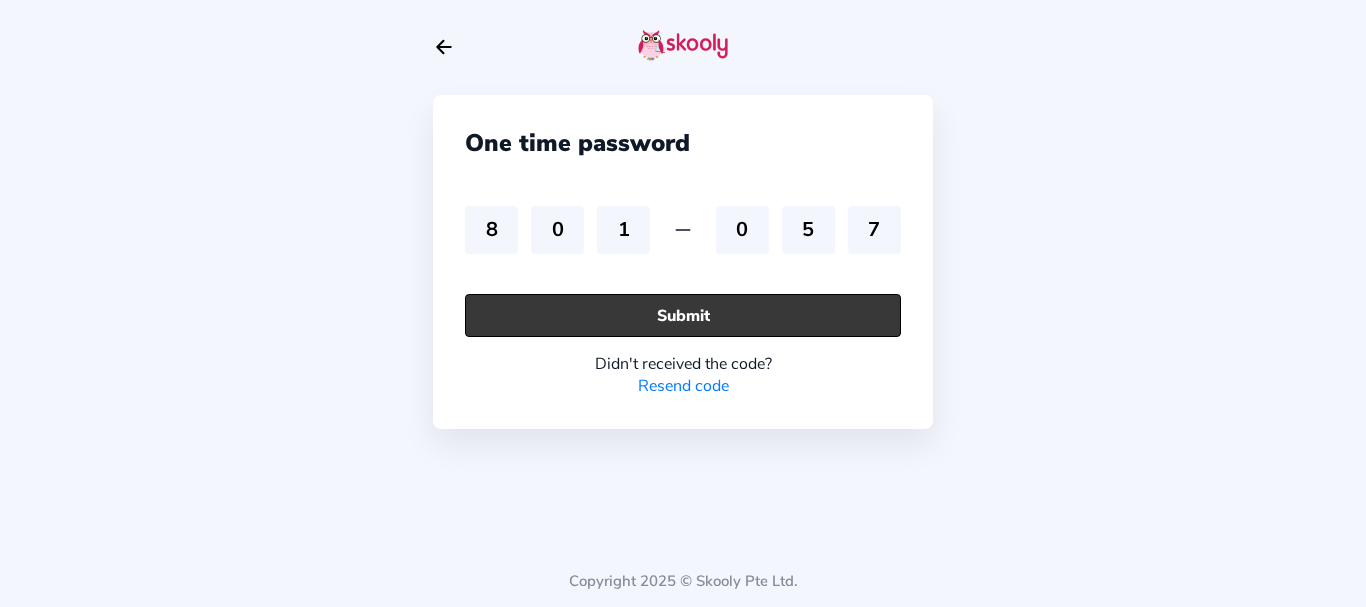 click on "Submit" 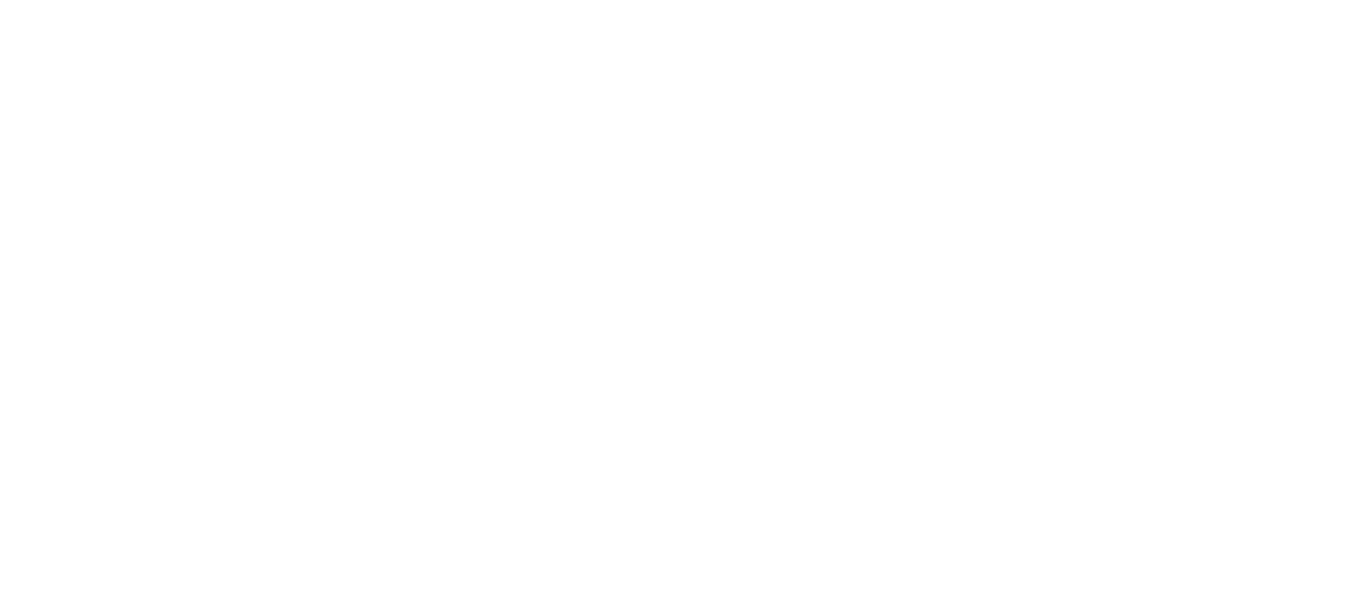 scroll, scrollTop: 0, scrollLeft: 0, axis: both 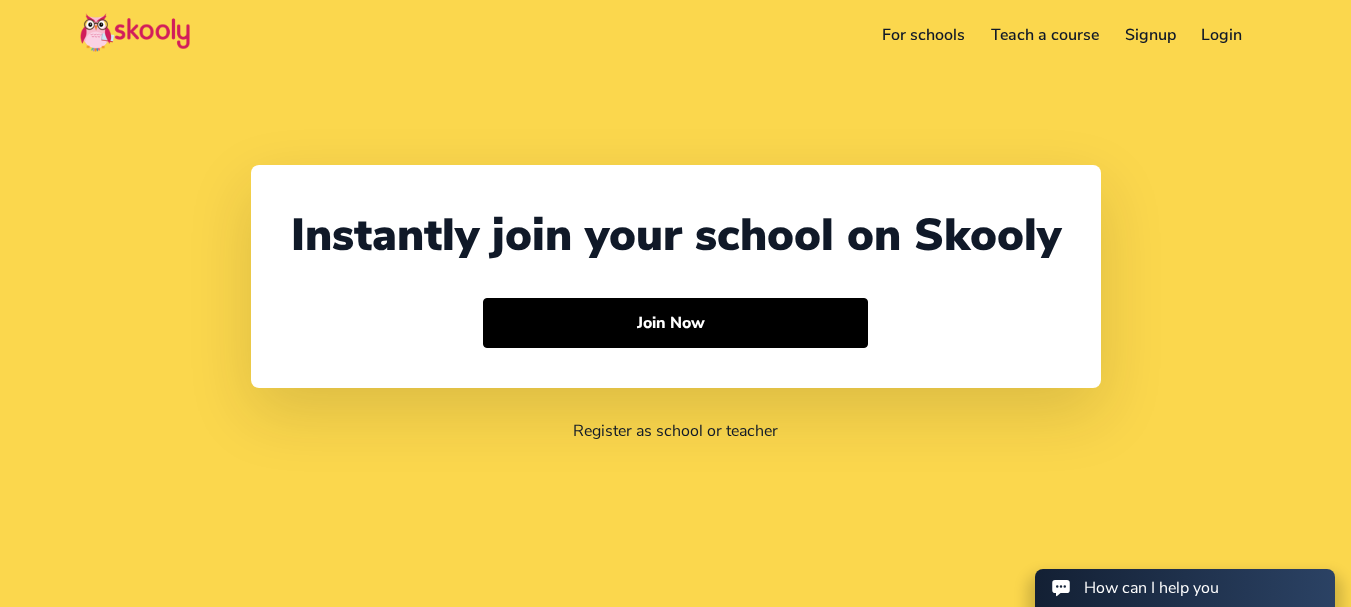 select on "91" 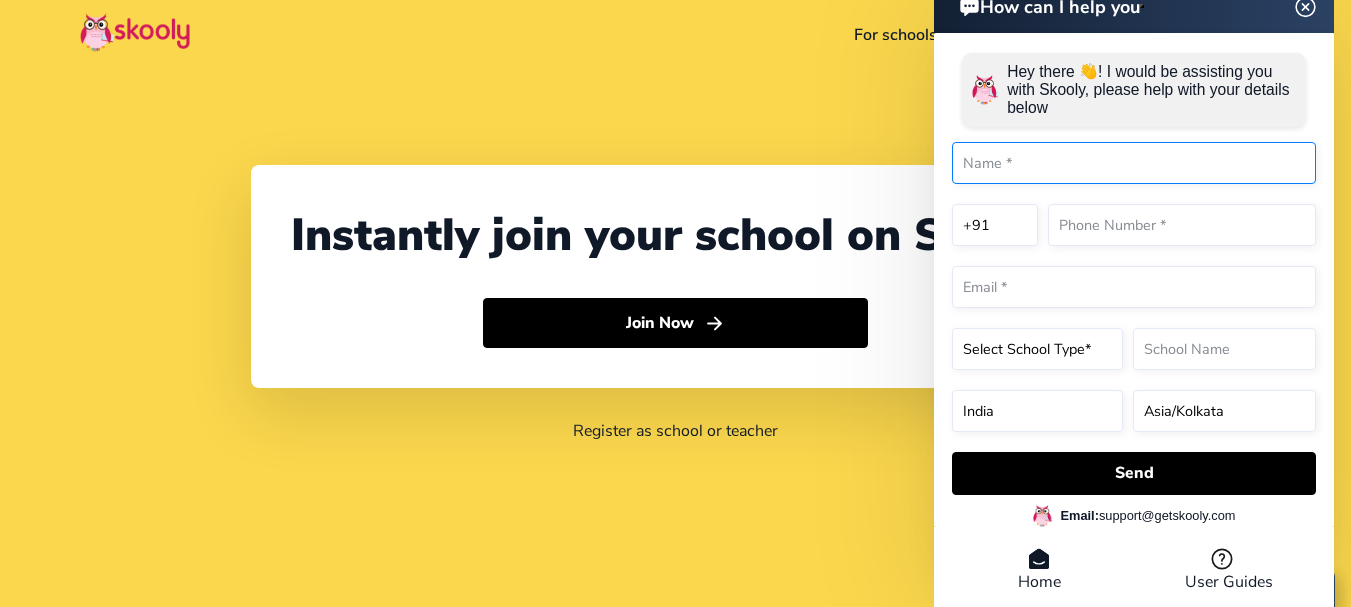scroll, scrollTop: 0, scrollLeft: 0, axis: both 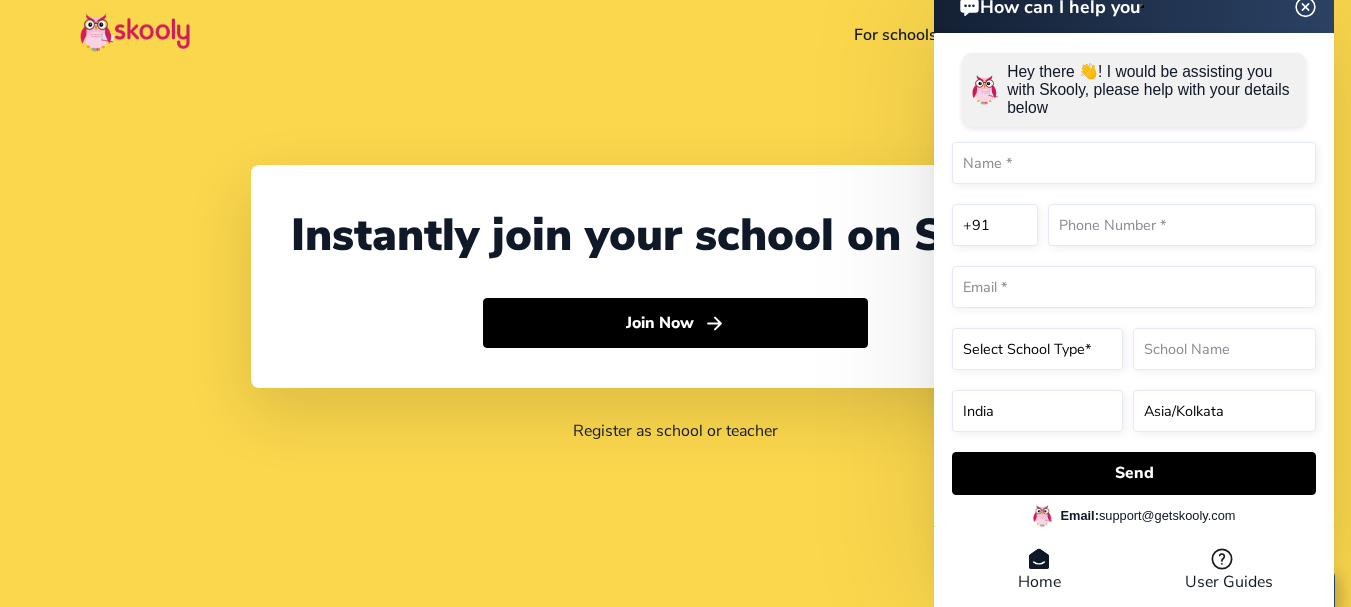 click on "Instantly join your school on Skooly  Join Now  Register as school or teacher" 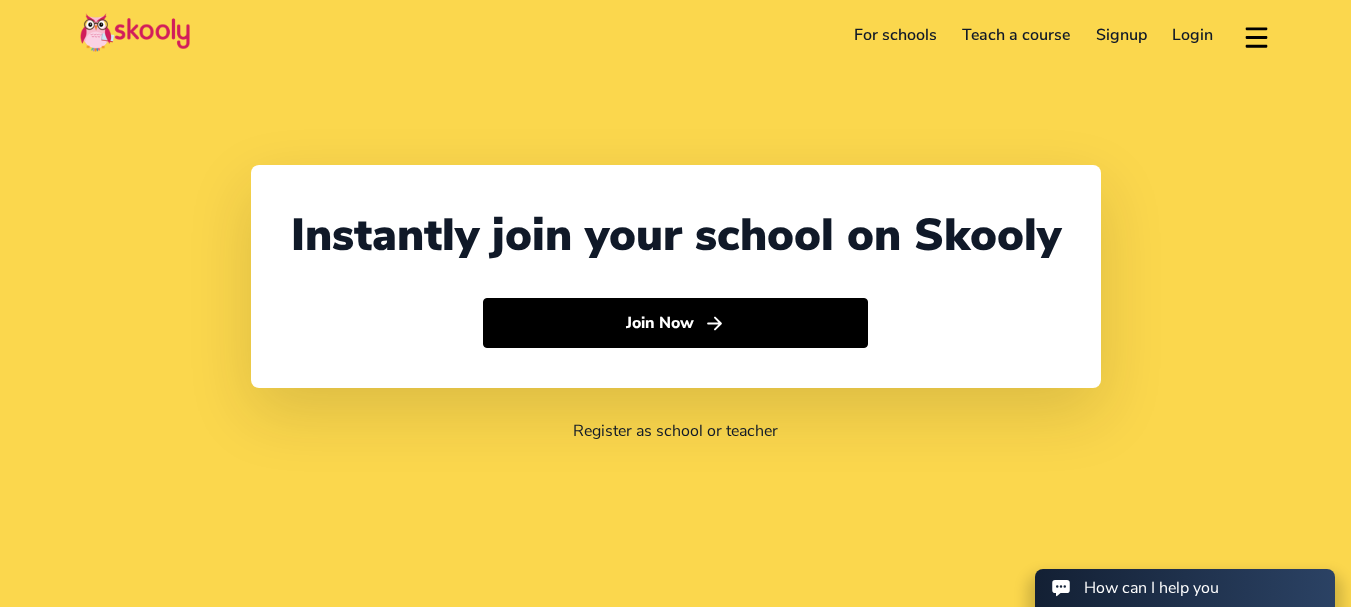 select on "91" 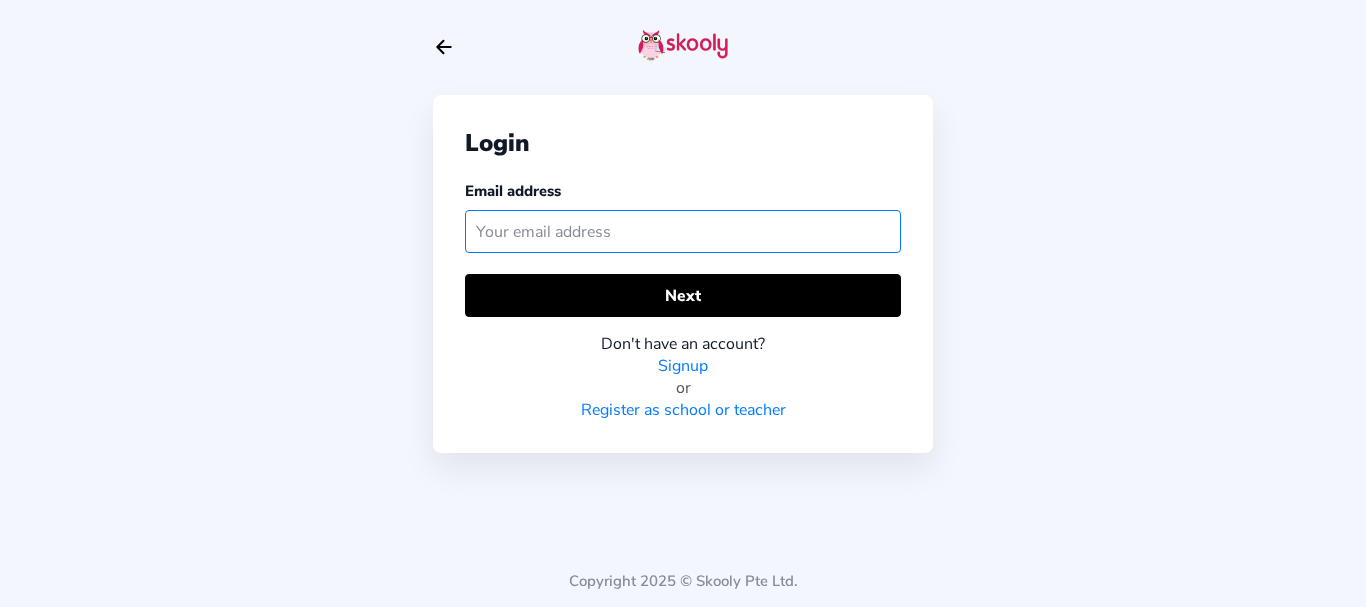 paste on "mailto:tarun.kapoor@mailinator.com" 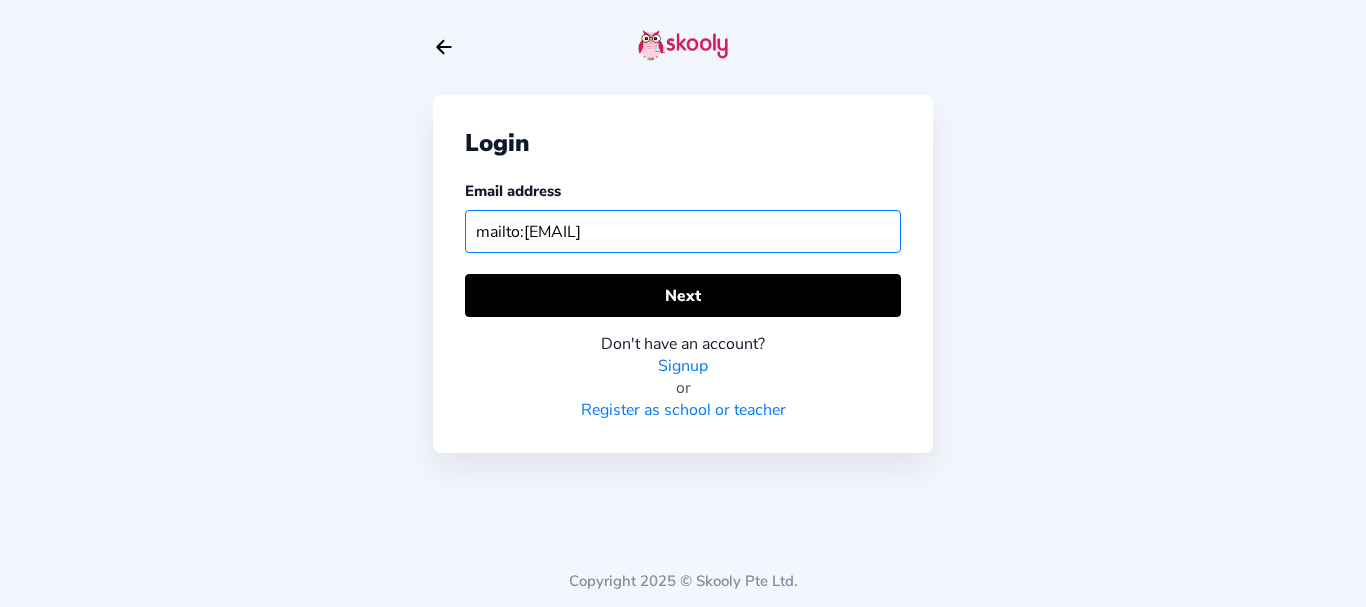 drag, startPoint x: 524, startPoint y: 234, endPoint x: 453, endPoint y: 230, distance: 71.11259 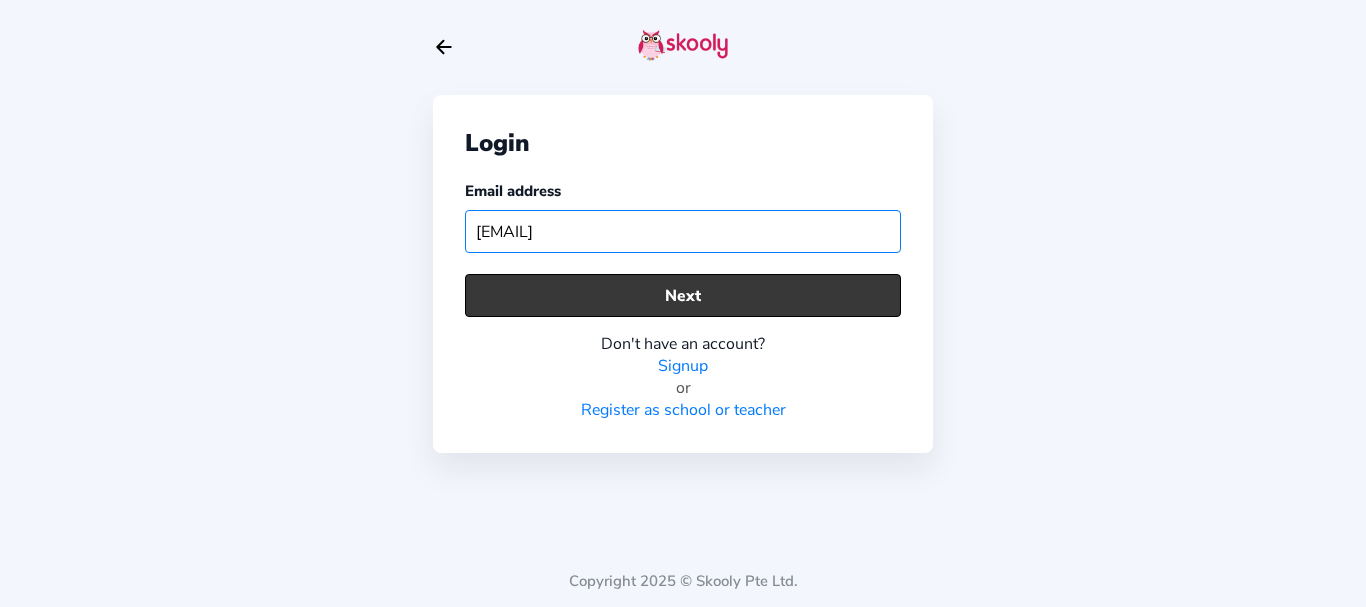 type on "tarun.kapoor@mailinator.com" 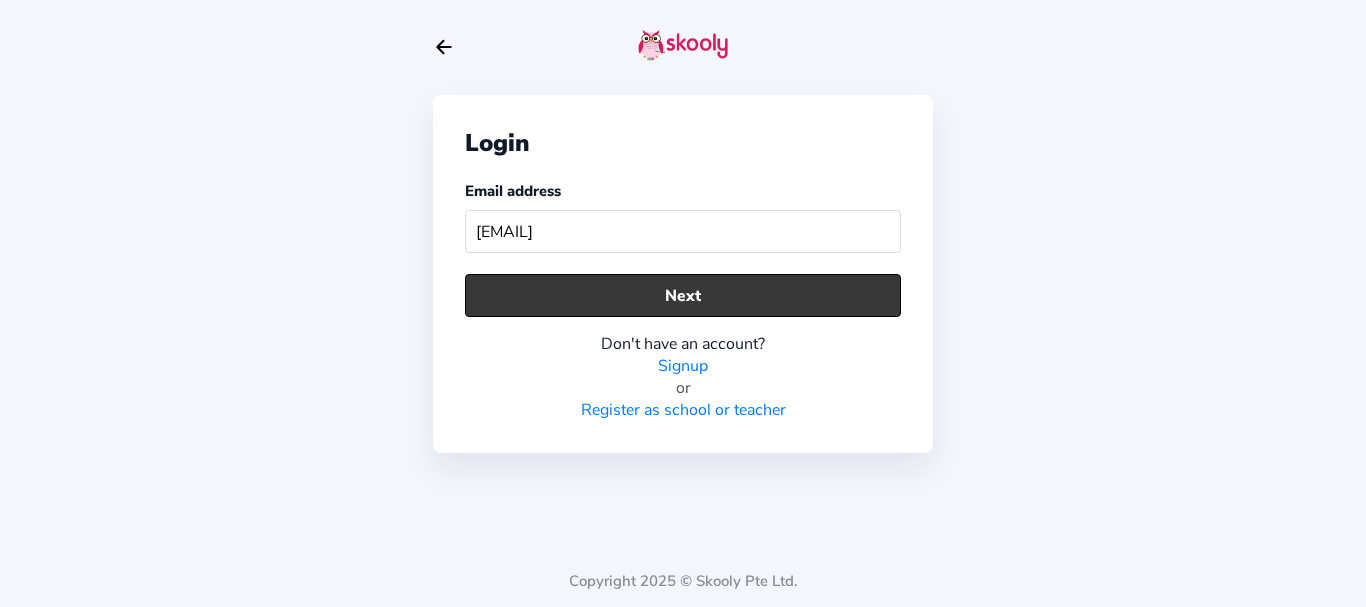 click on "Next" 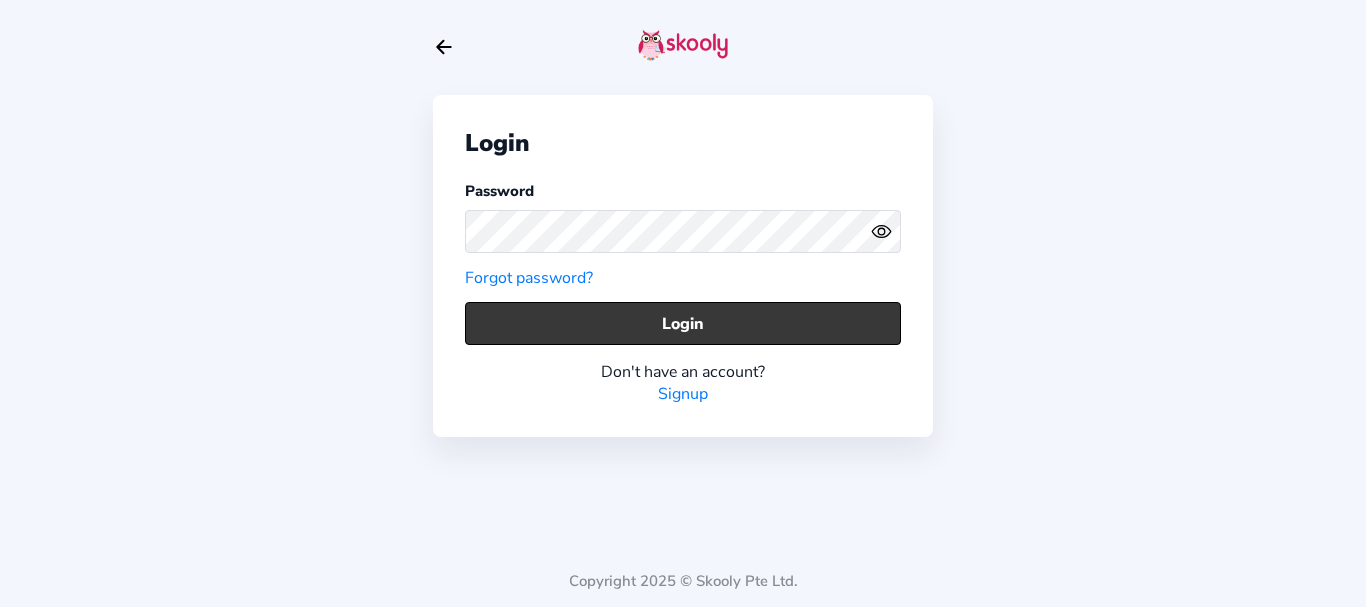 click on "Login" 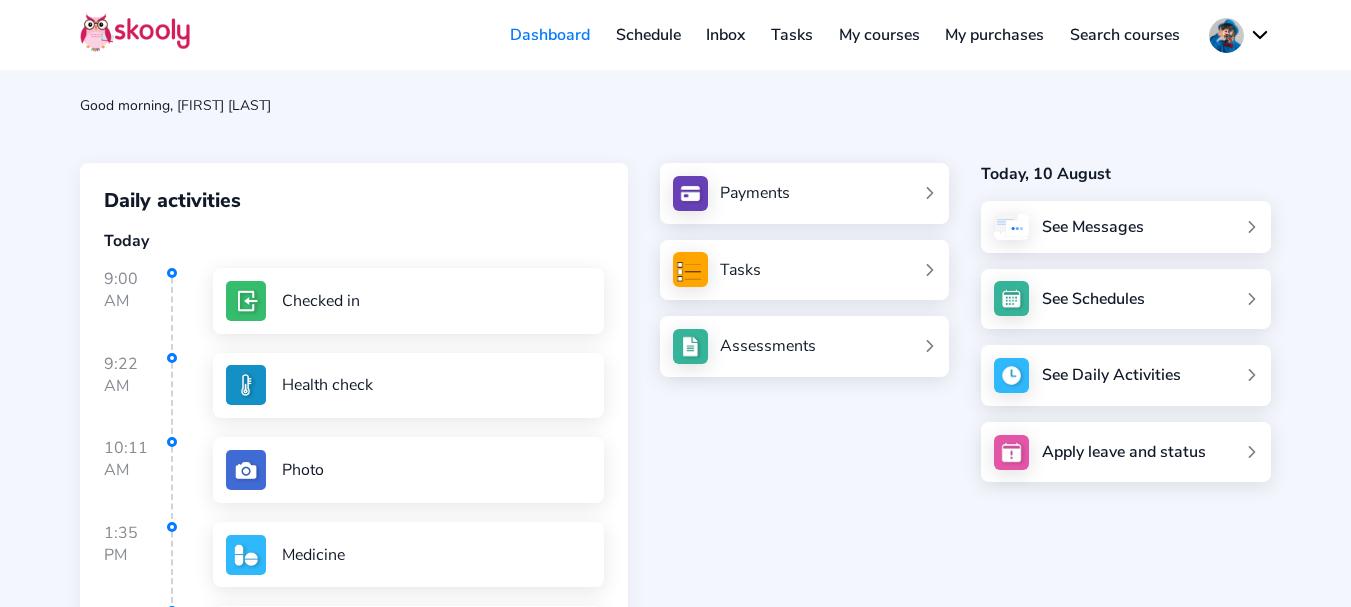 click on "Payments" 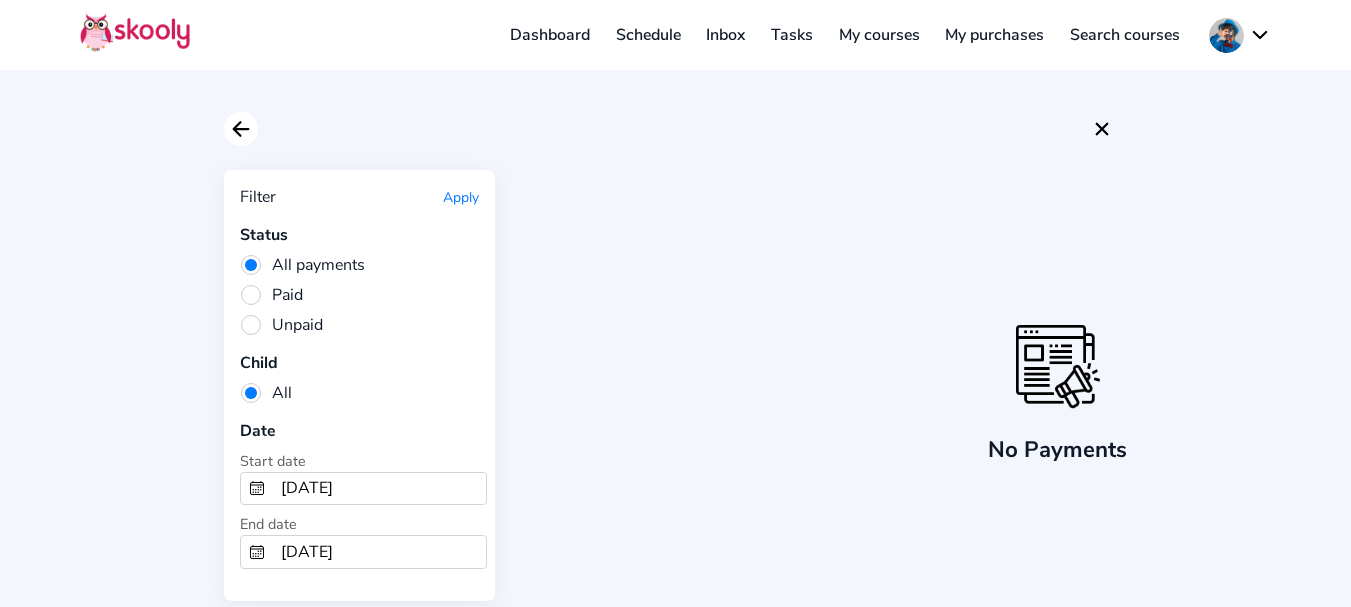 click on "Arrow Back" 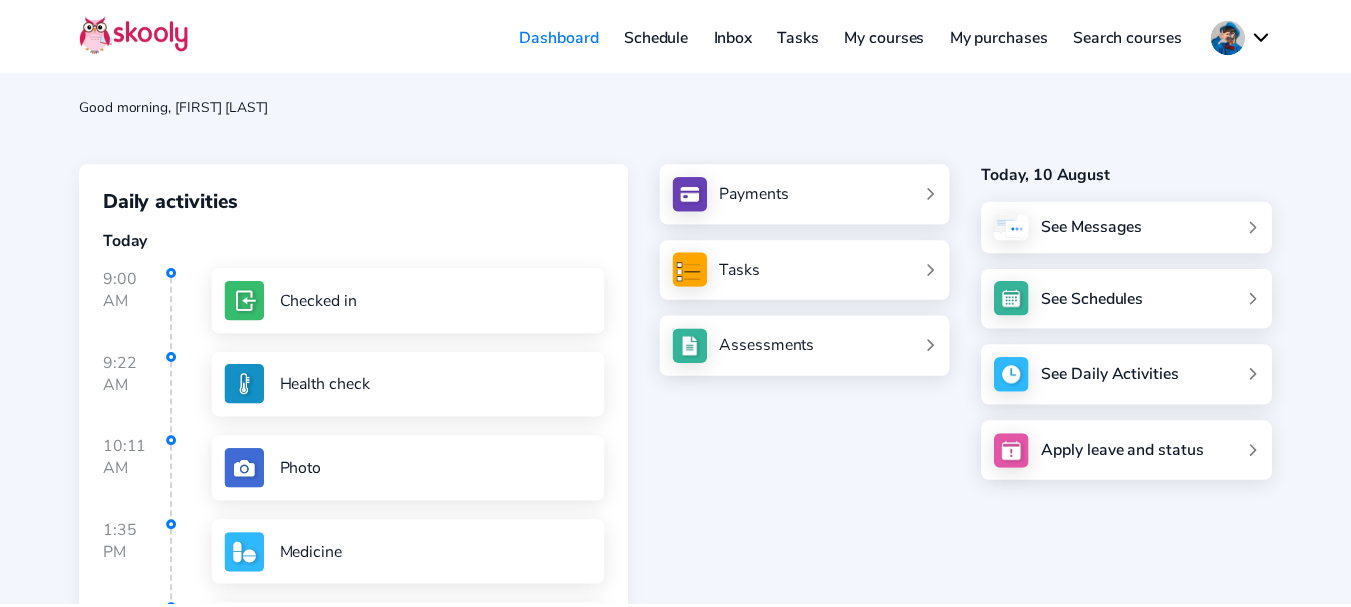 scroll, scrollTop: 0, scrollLeft: 0, axis: both 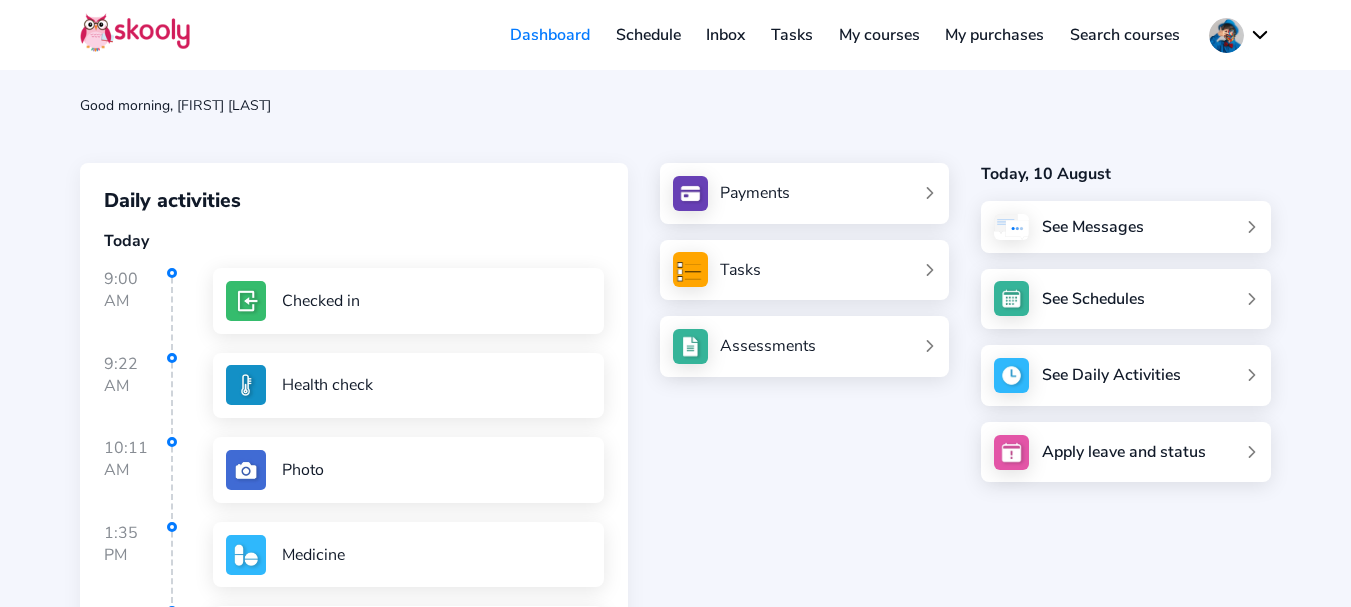 click on "Good morning, [FIRST] [LAST] Daily activities Today 9:00 AM Checked in 9:22 AM Health check 10:11 AM Photo 1:35 PM Medicine 2:42 PM Learning 2:53 PM Nap View all Payments Tasks Assessments Today, 10 August See Messages See Schedules See Daily Activities Apply leave and status" 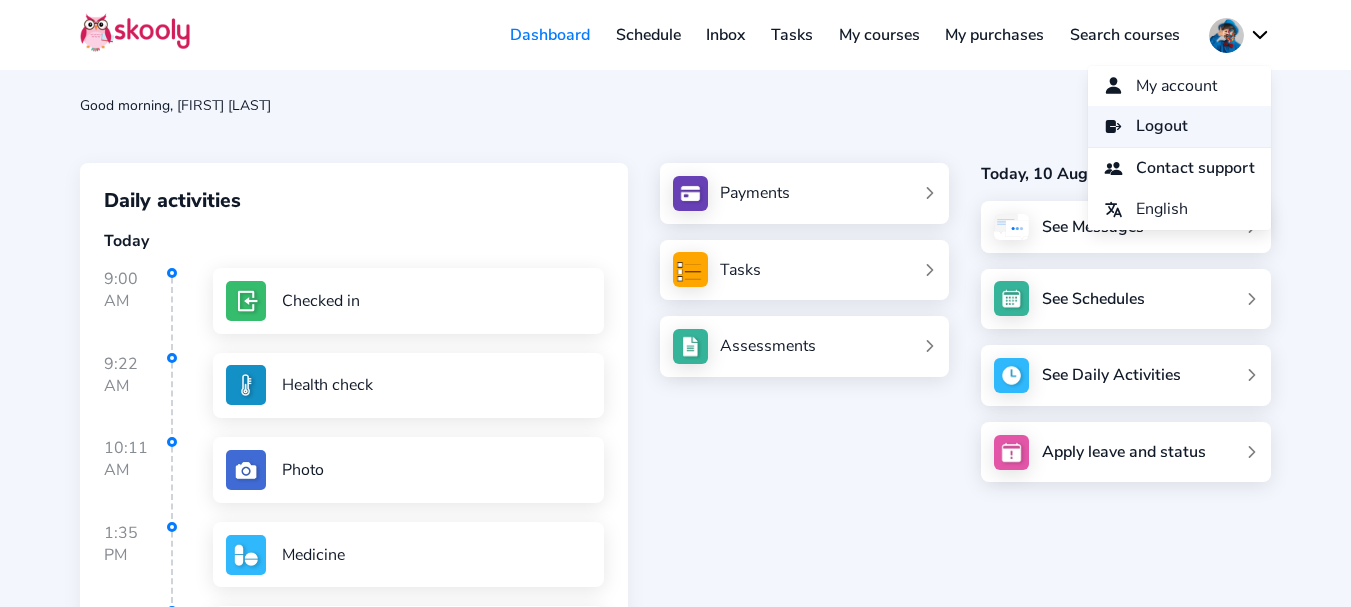 click on "Logout" 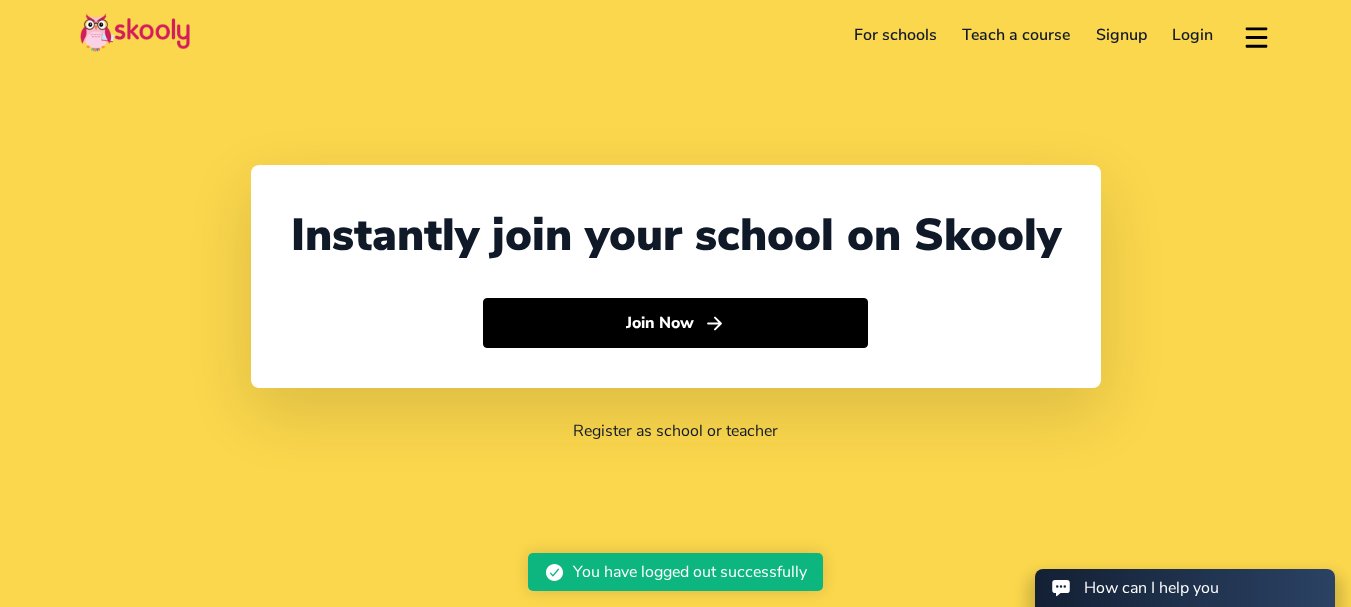select on "91" 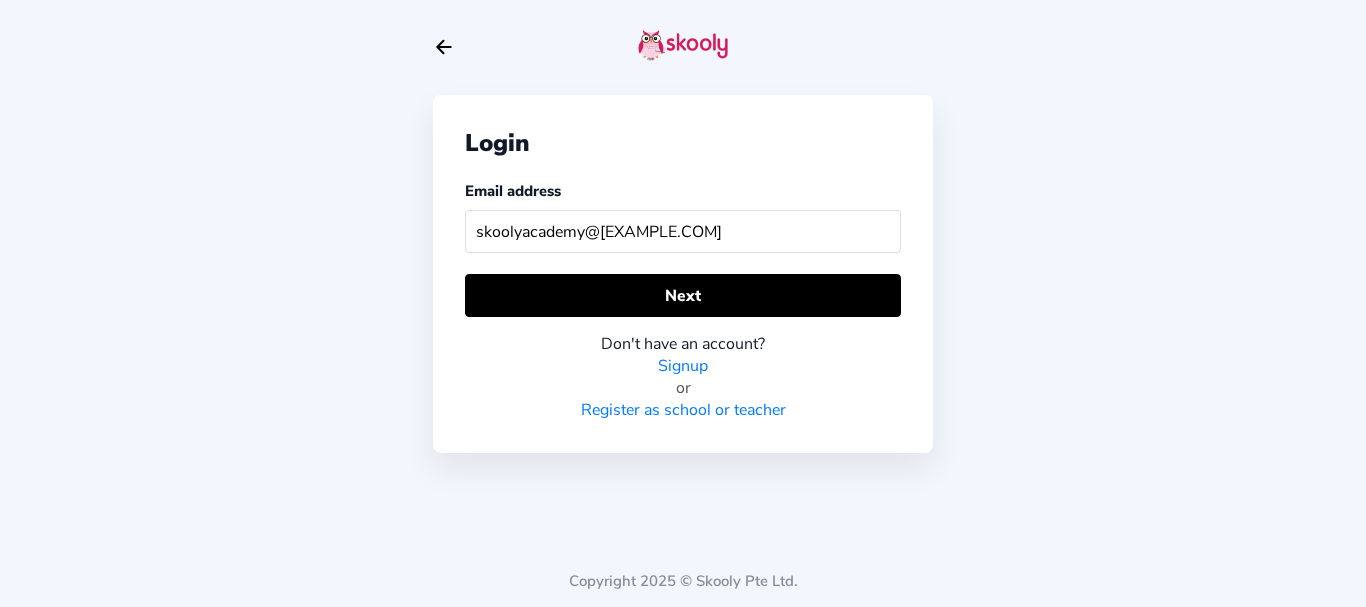 type on "skoolyacademy@[EXAMPLE.COM]" 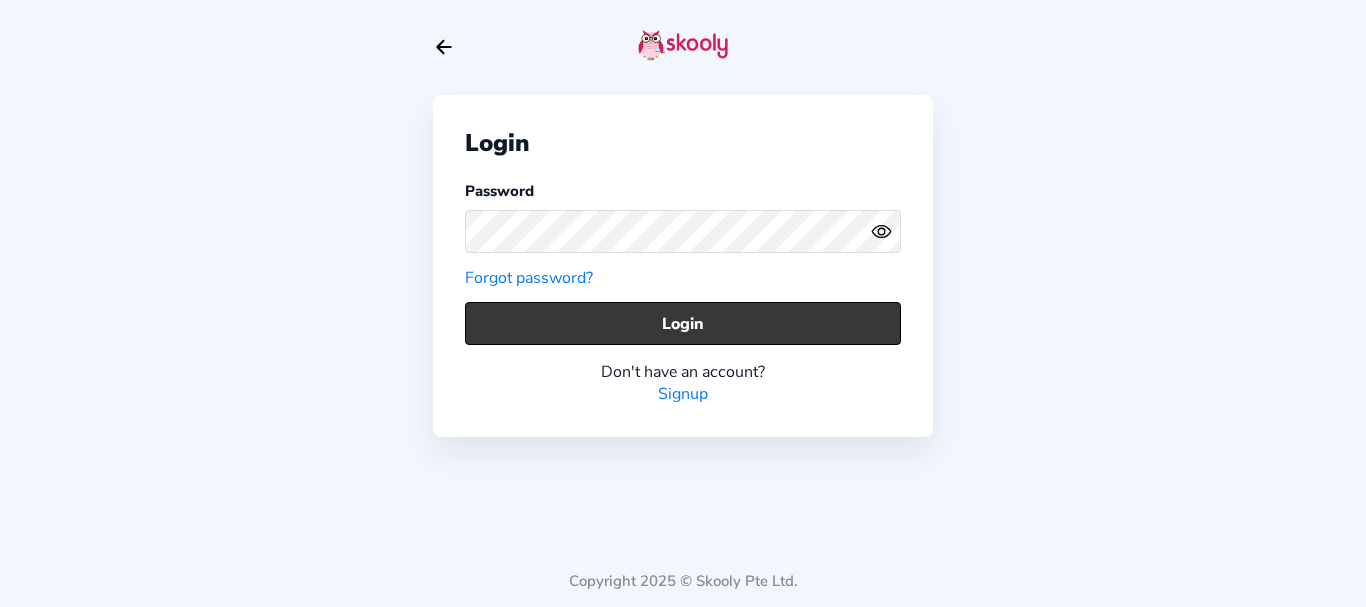 click on "Login" 